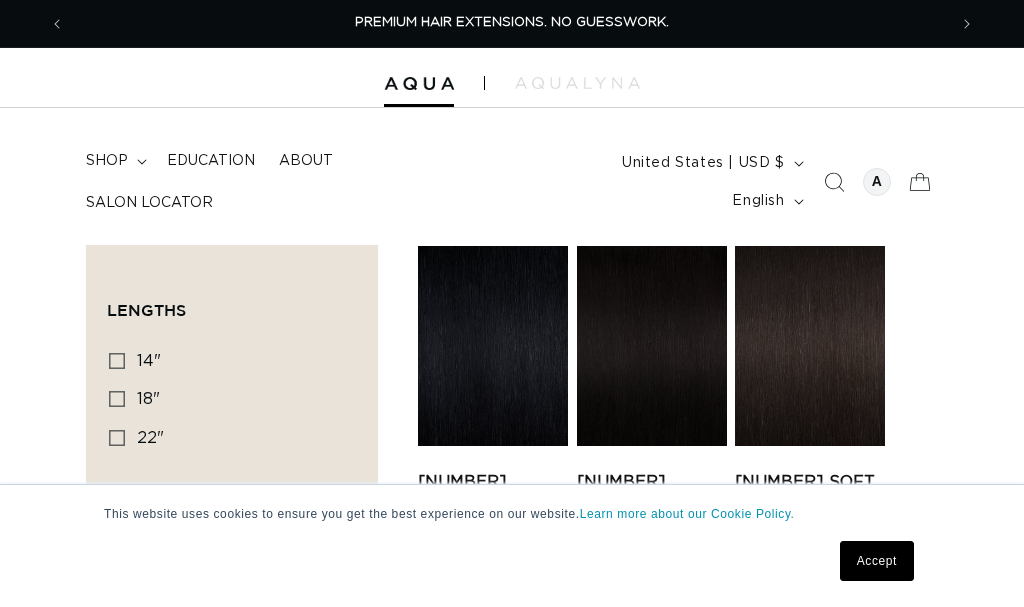 scroll, scrollTop: 0, scrollLeft: 0, axis: both 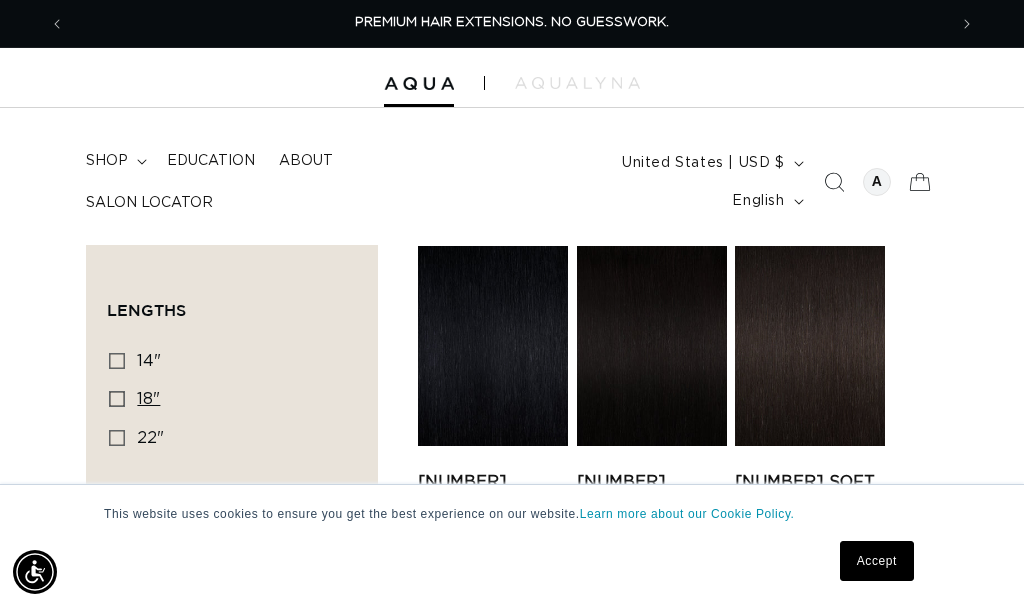 click 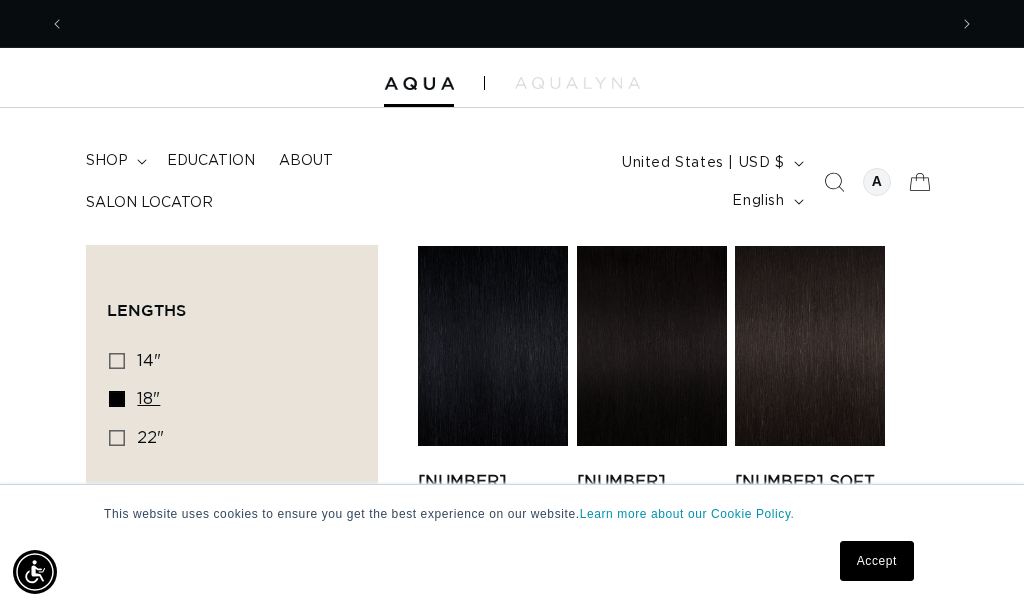 scroll, scrollTop: 0, scrollLeft: 882, axis: horizontal 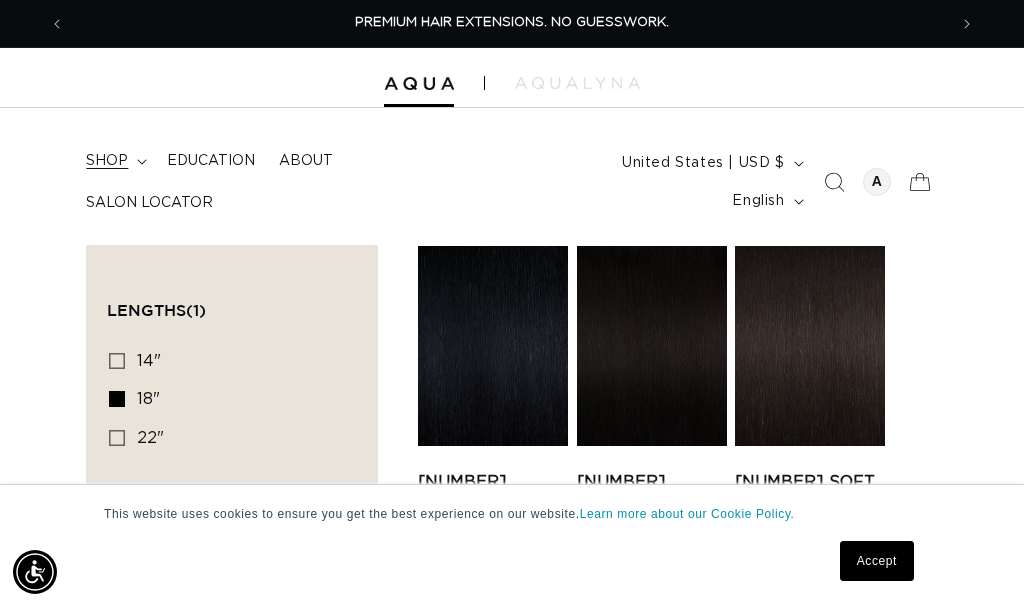click on "shop" at bounding box center [107, 161] 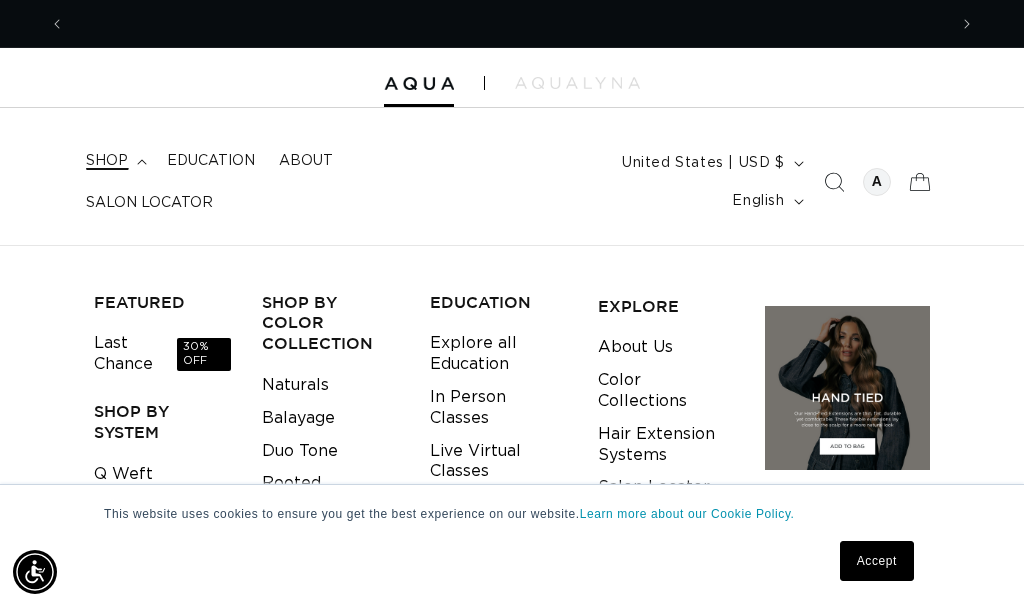 scroll, scrollTop: 0, scrollLeft: 882, axis: horizontal 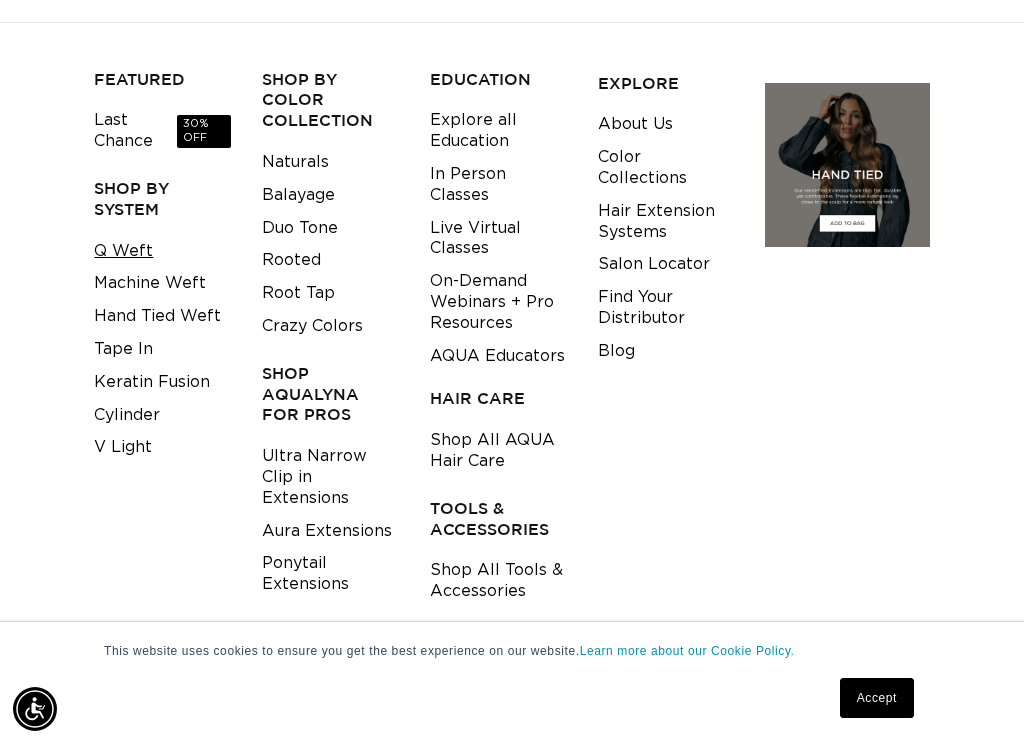 click on "Q Weft" at bounding box center (123, 251) 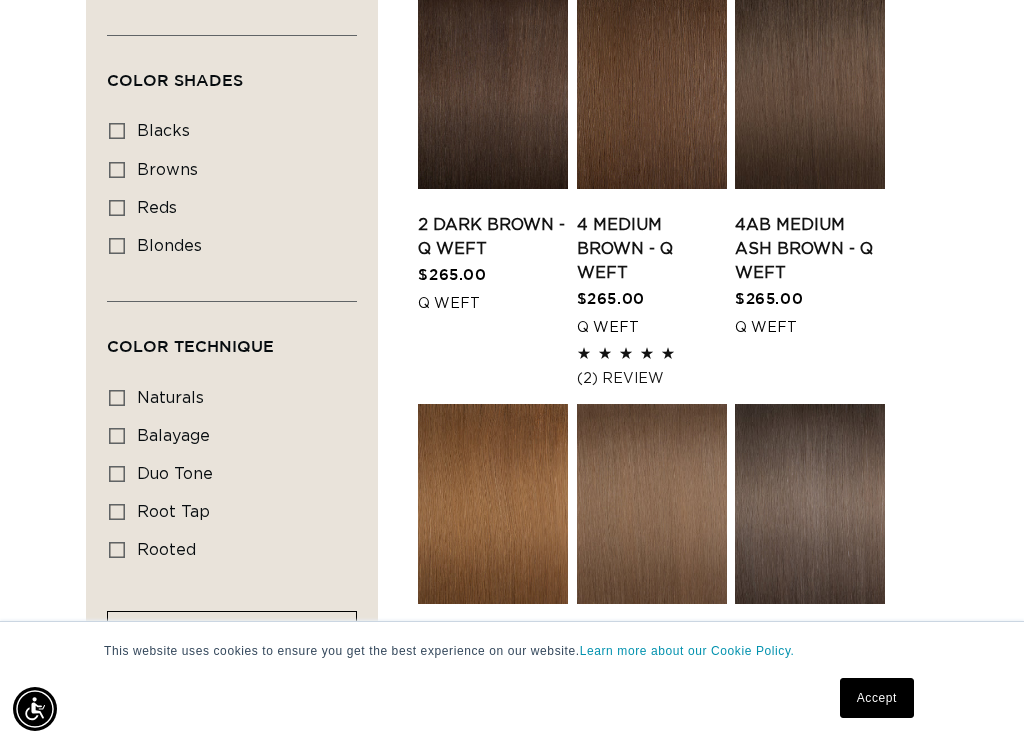 scroll, scrollTop: 681, scrollLeft: 0, axis: vertical 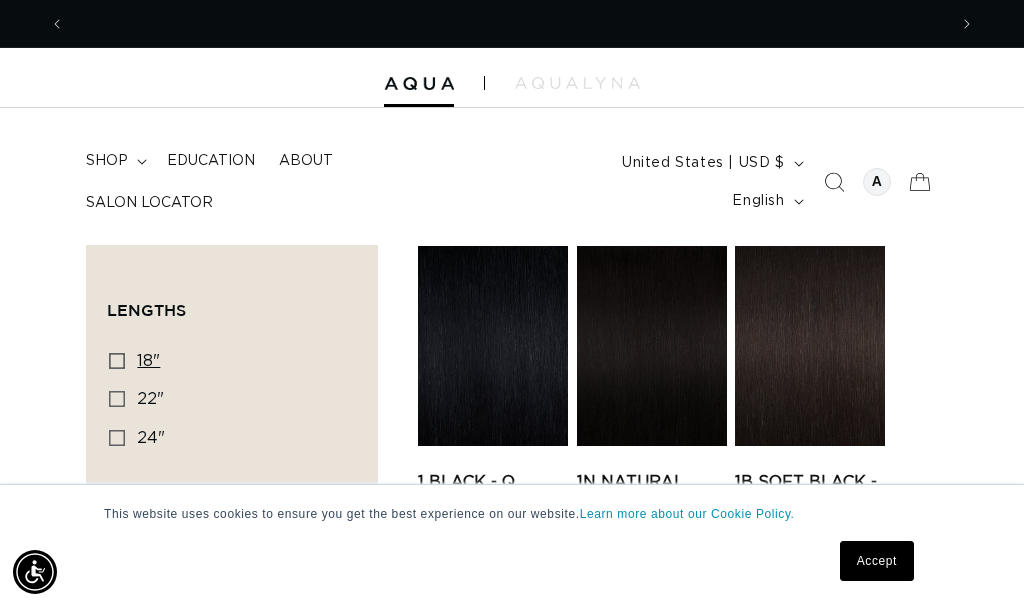 click on "18"
18" (5 products)" at bounding box center [117, 361] 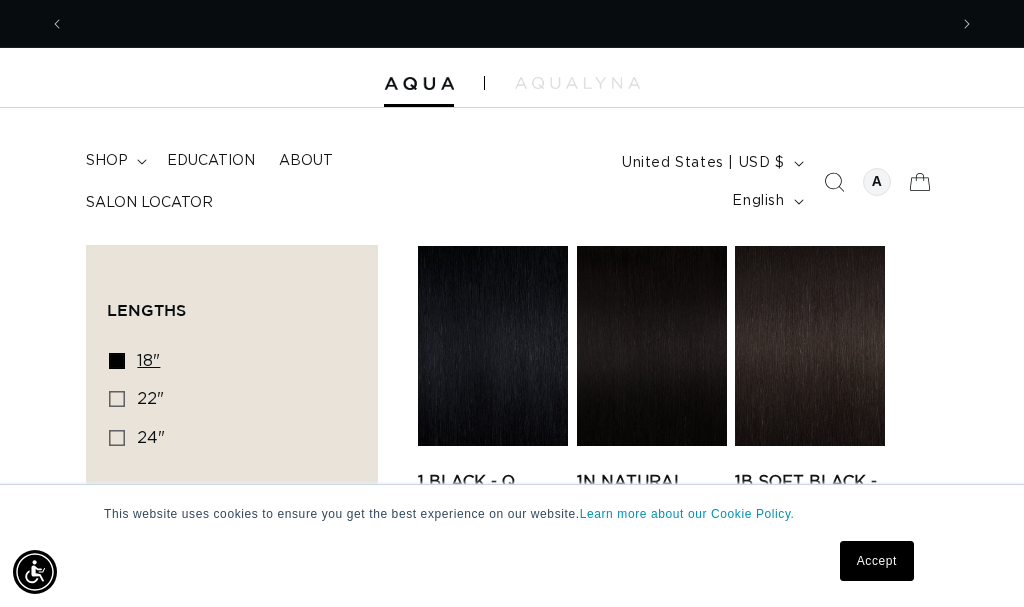 scroll, scrollTop: 0, scrollLeft: 1764, axis: horizontal 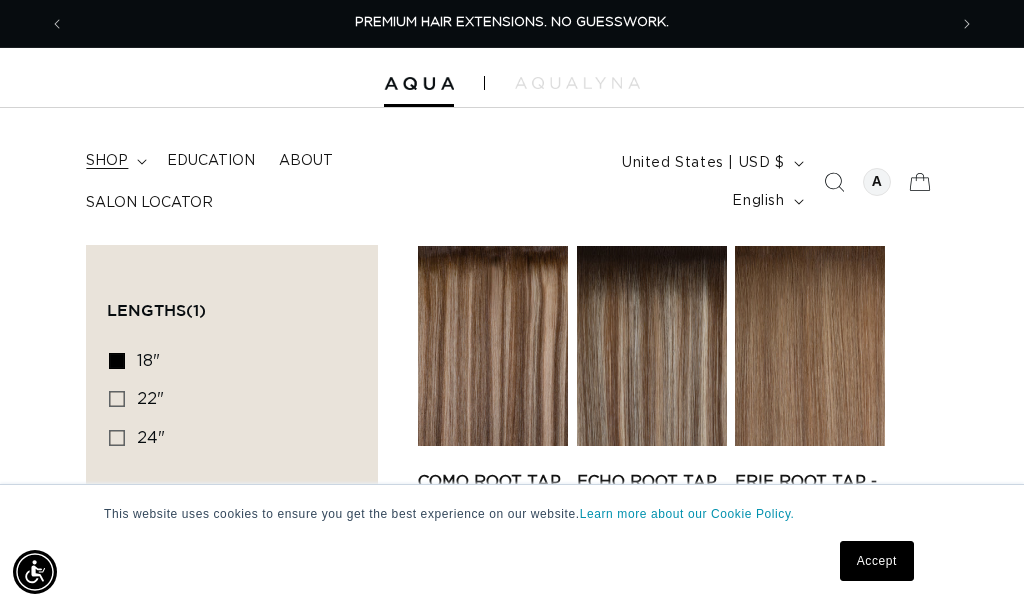 click on "shop" at bounding box center [114, 161] 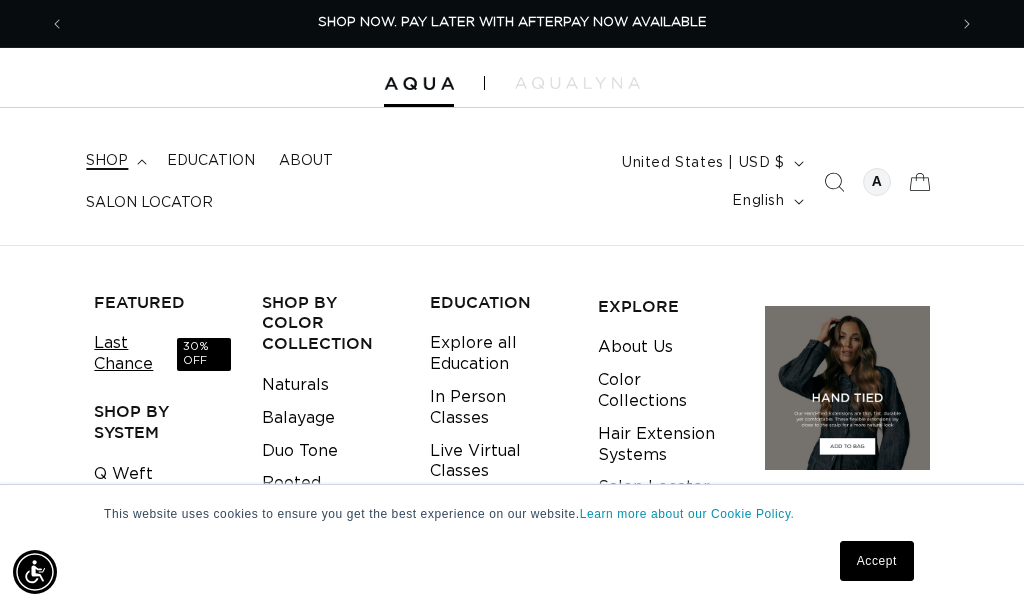 click on "Last Chance
30% OFF" at bounding box center (162, 354) 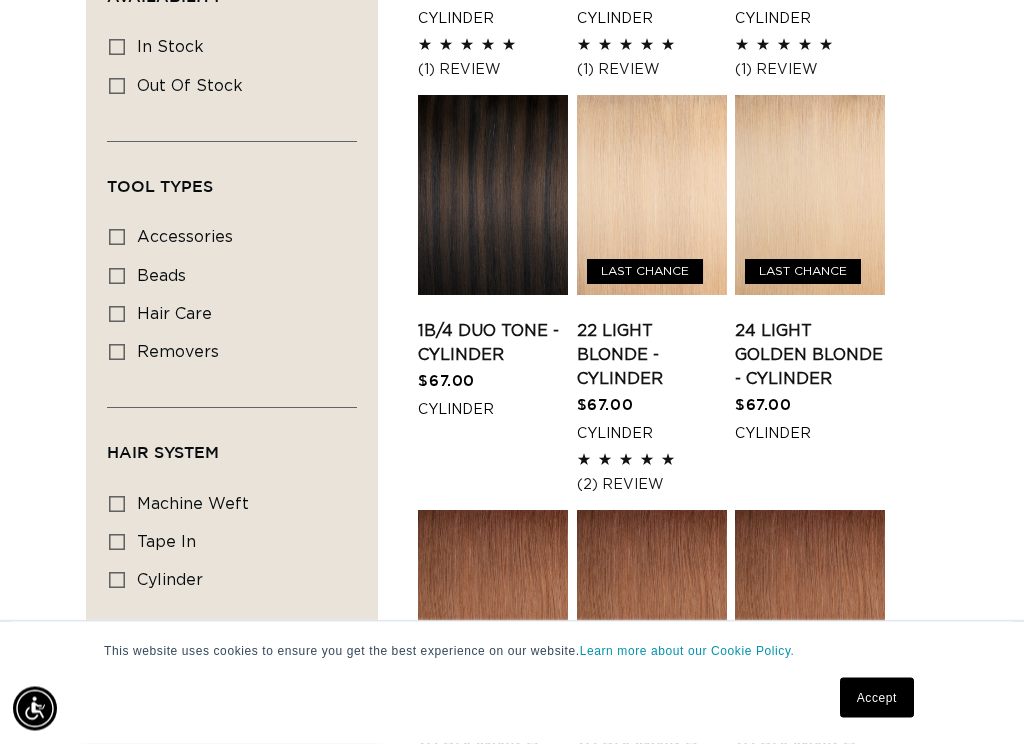 scroll, scrollTop: 569, scrollLeft: 0, axis: vertical 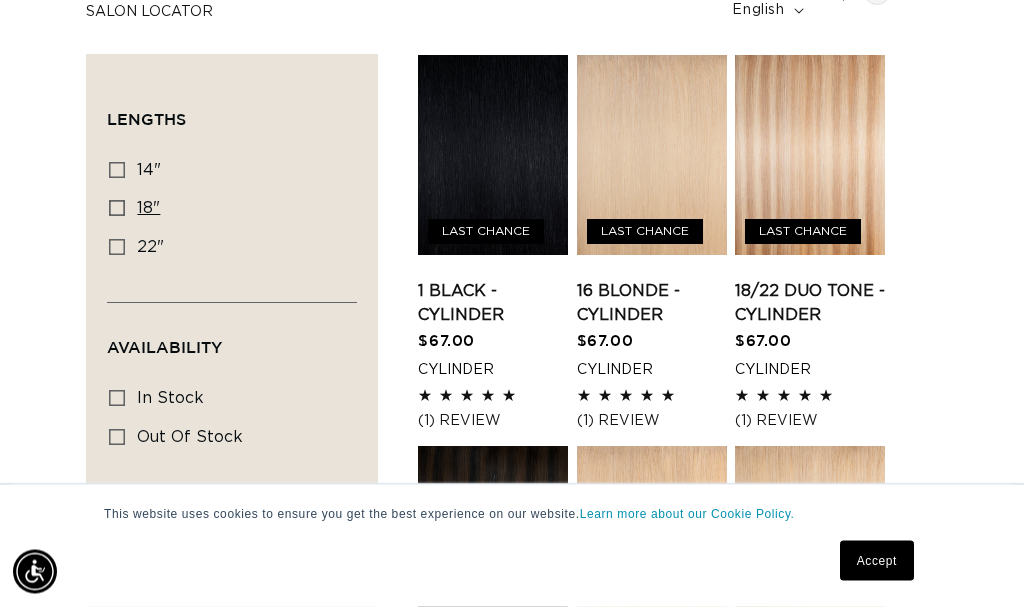 click 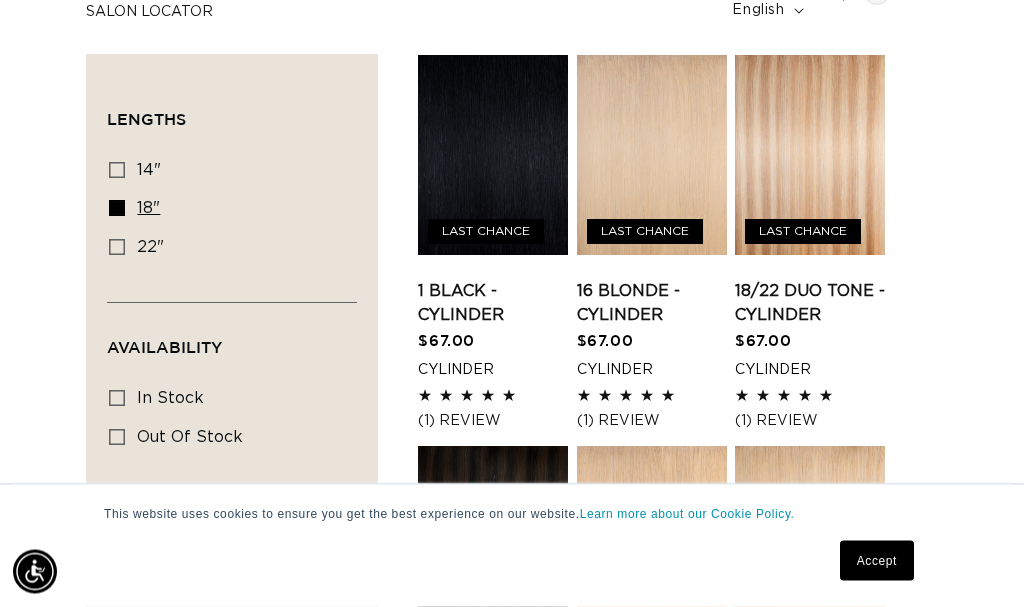 scroll, scrollTop: 191, scrollLeft: 0, axis: vertical 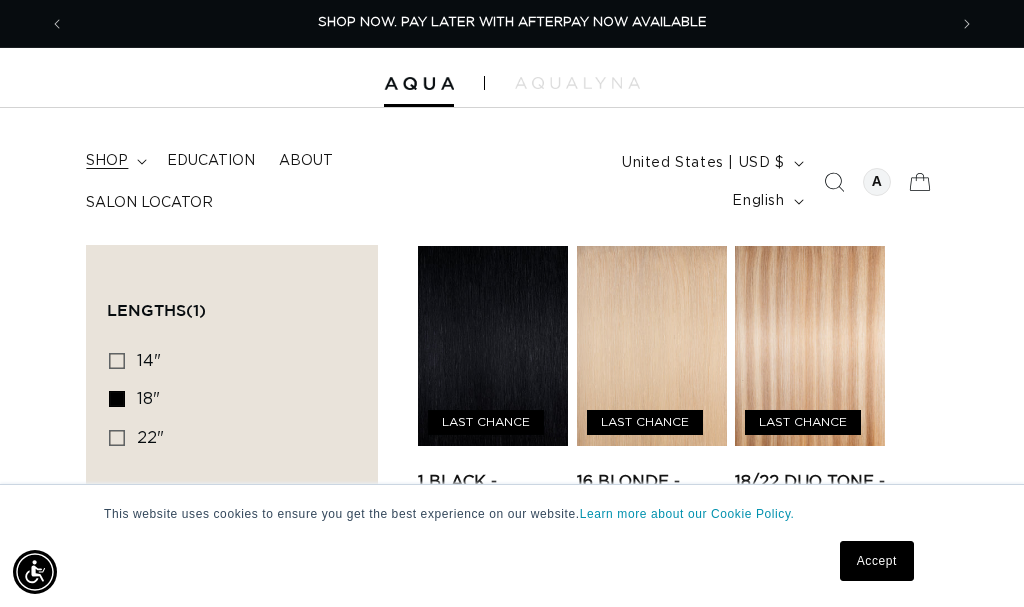 click on "shop" at bounding box center [107, 161] 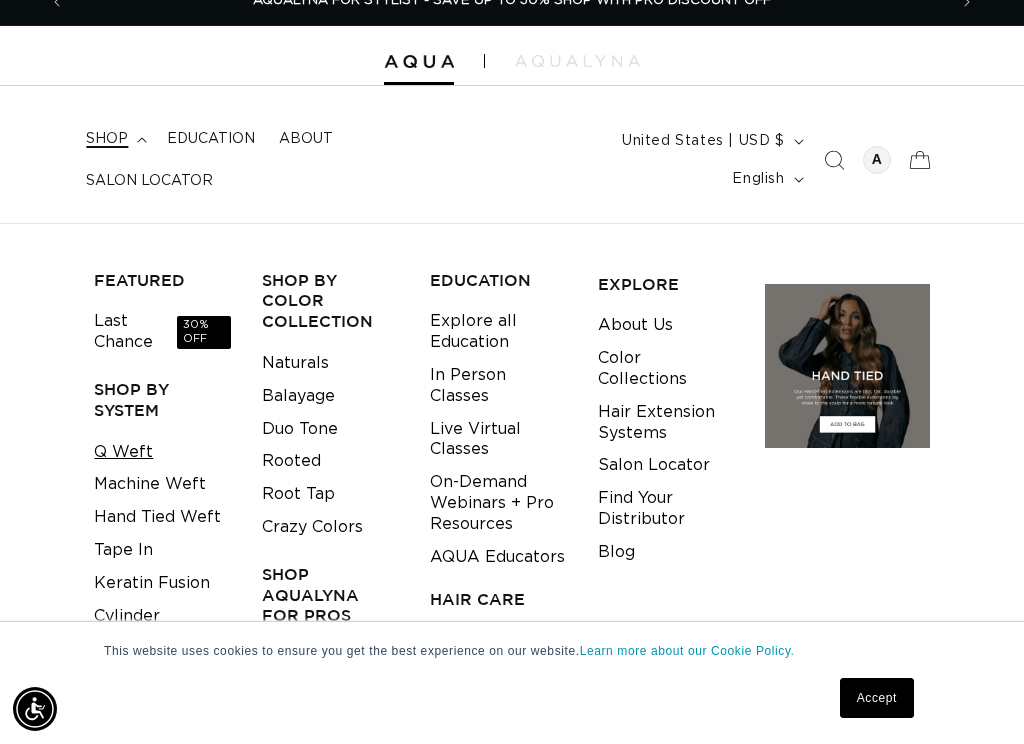 click on "Q Weft" at bounding box center (123, 452) 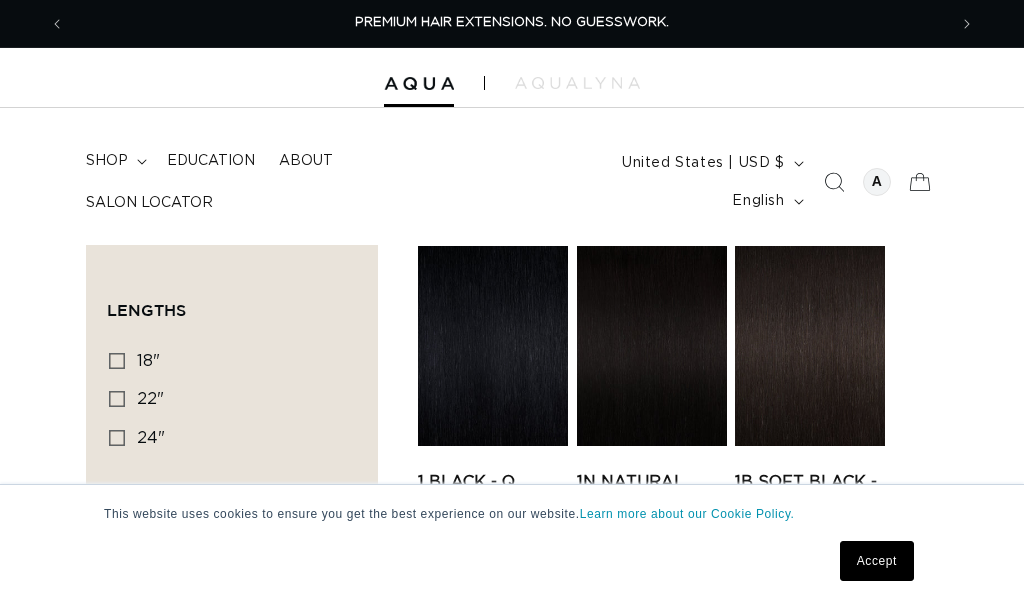 scroll, scrollTop: 0, scrollLeft: 0, axis: both 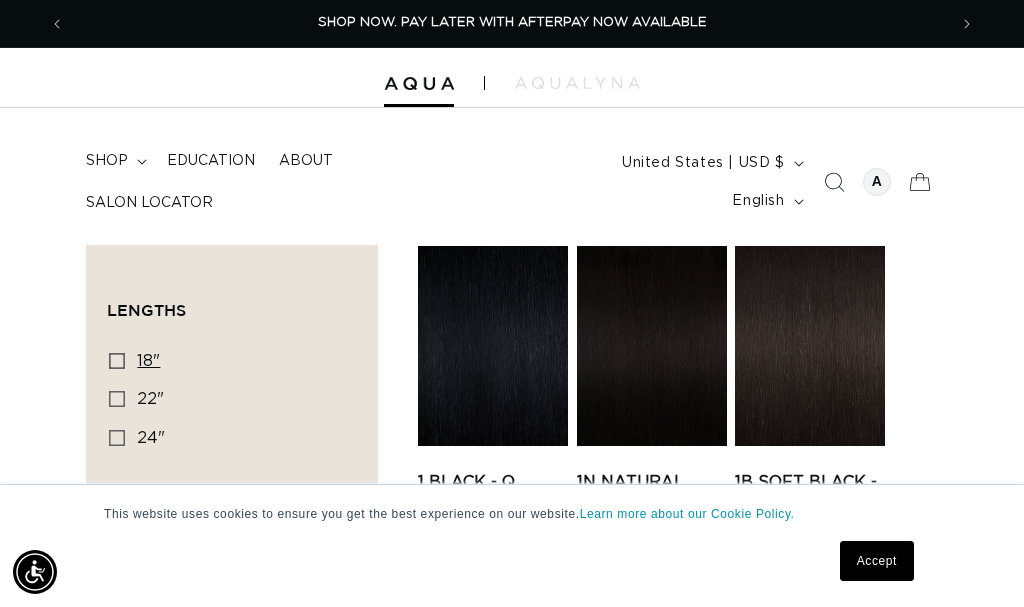 click 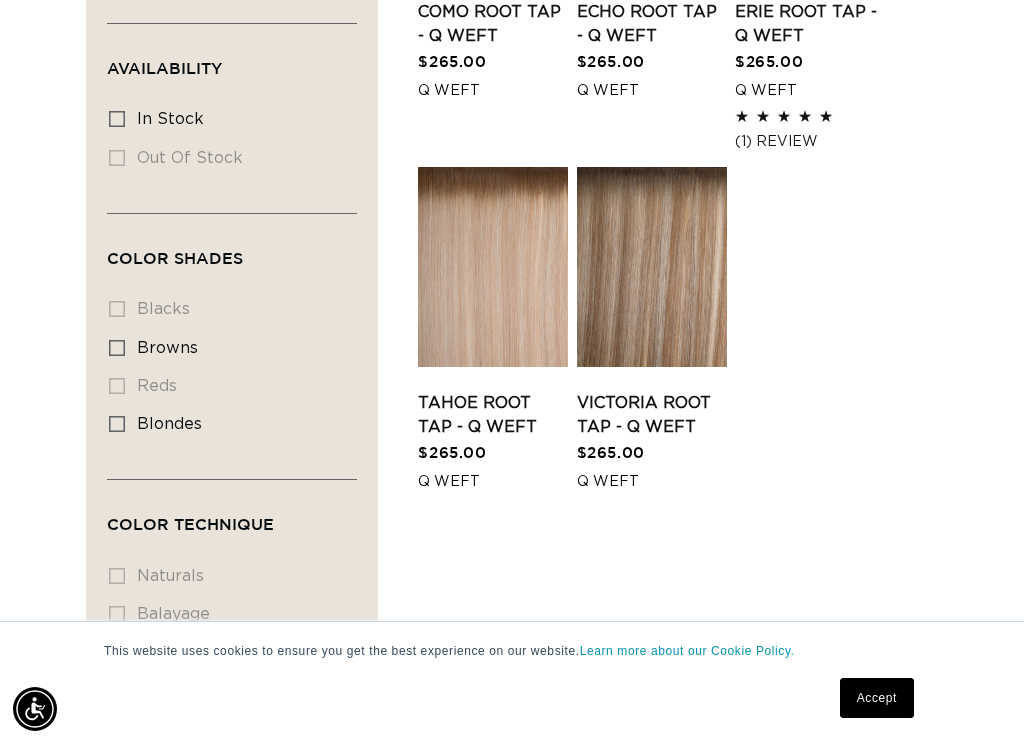 scroll, scrollTop: 486, scrollLeft: 0, axis: vertical 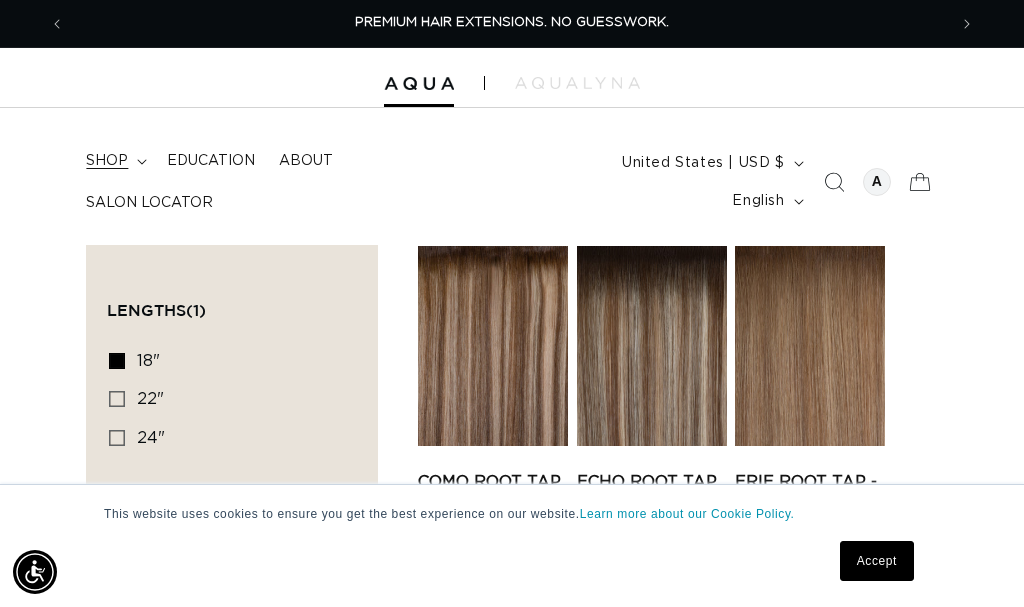 click on "shop" at bounding box center [107, 161] 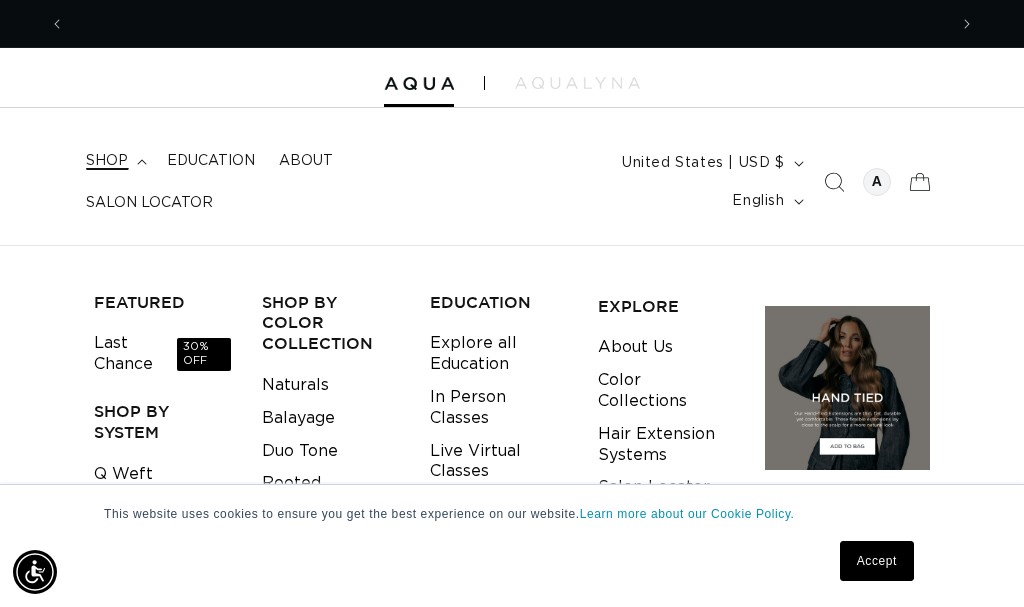scroll, scrollTop: 0, scrollLeft: 882, axis: horizontal 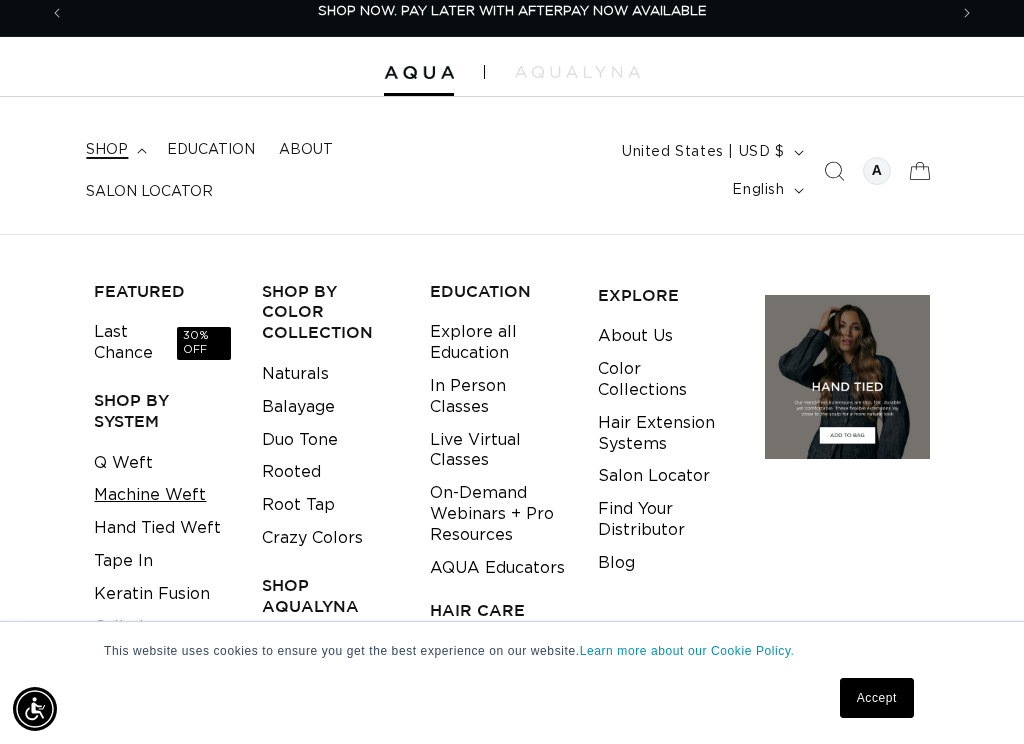 click on "Machine Weft" at bounding box center (150, 495) 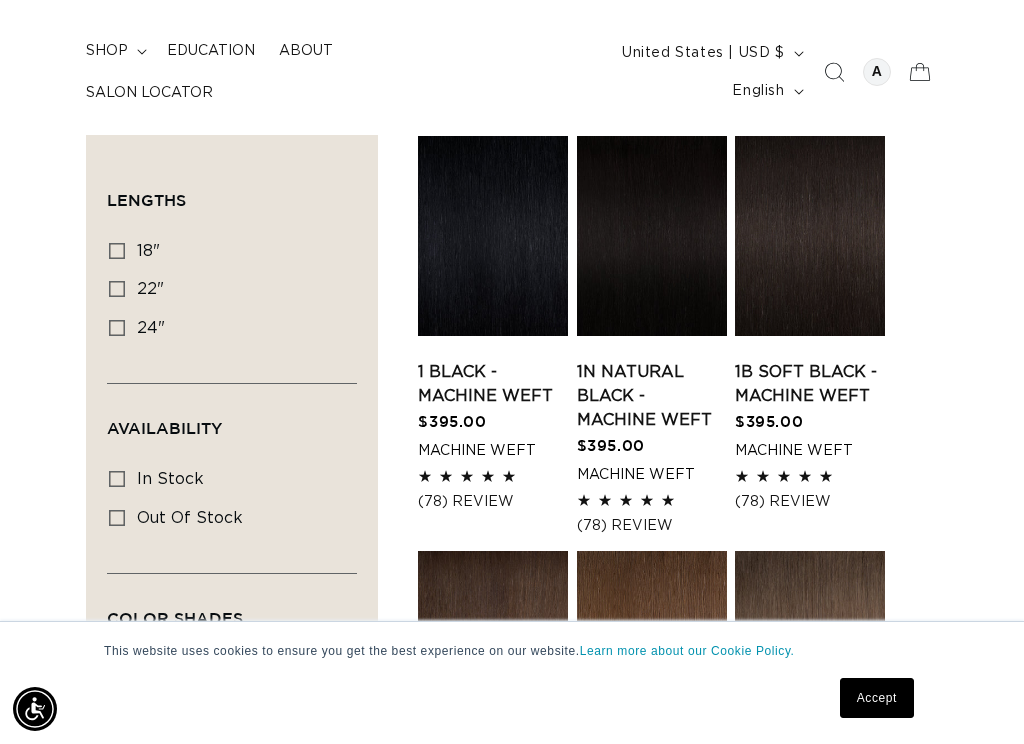 scroll, scrollTop: 120, scrollLeft: 0, axis: vertical 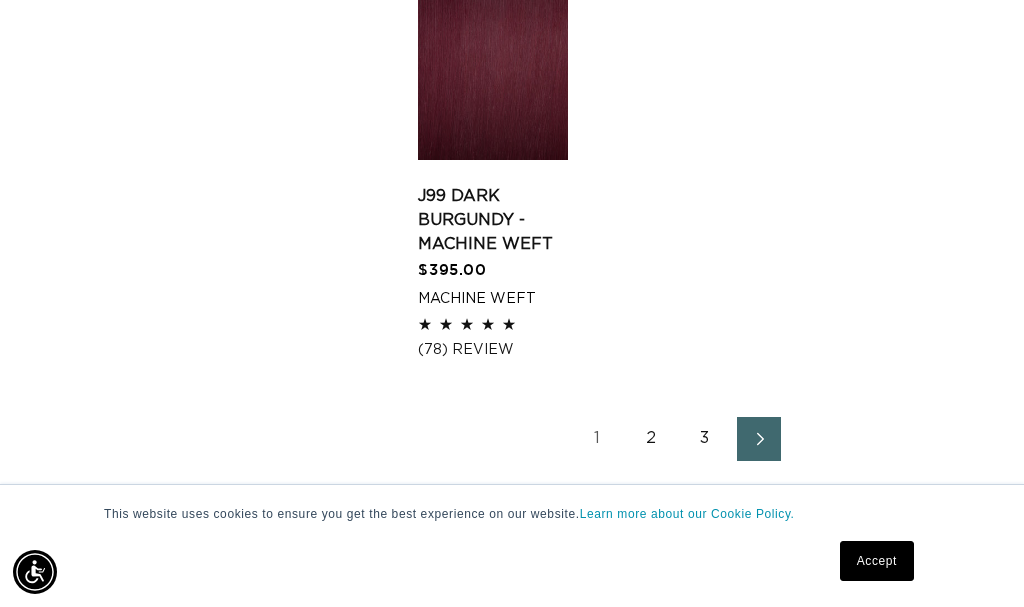 click 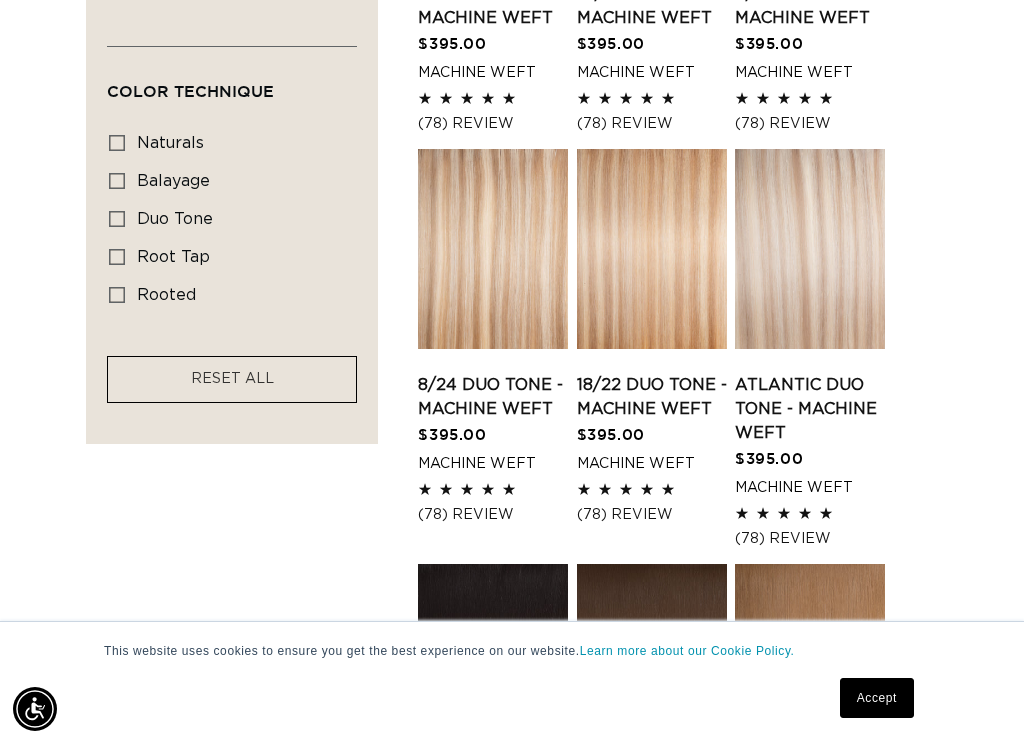 scroll, scrollTop: 930, scrollLeft: 0, axis: vertical 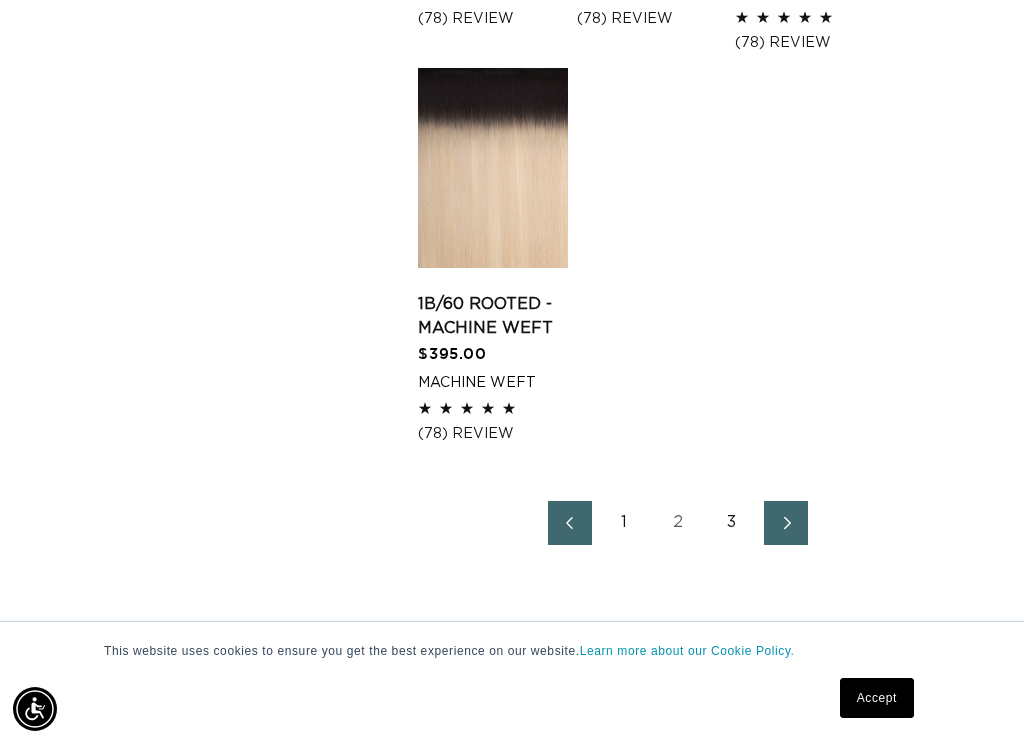click 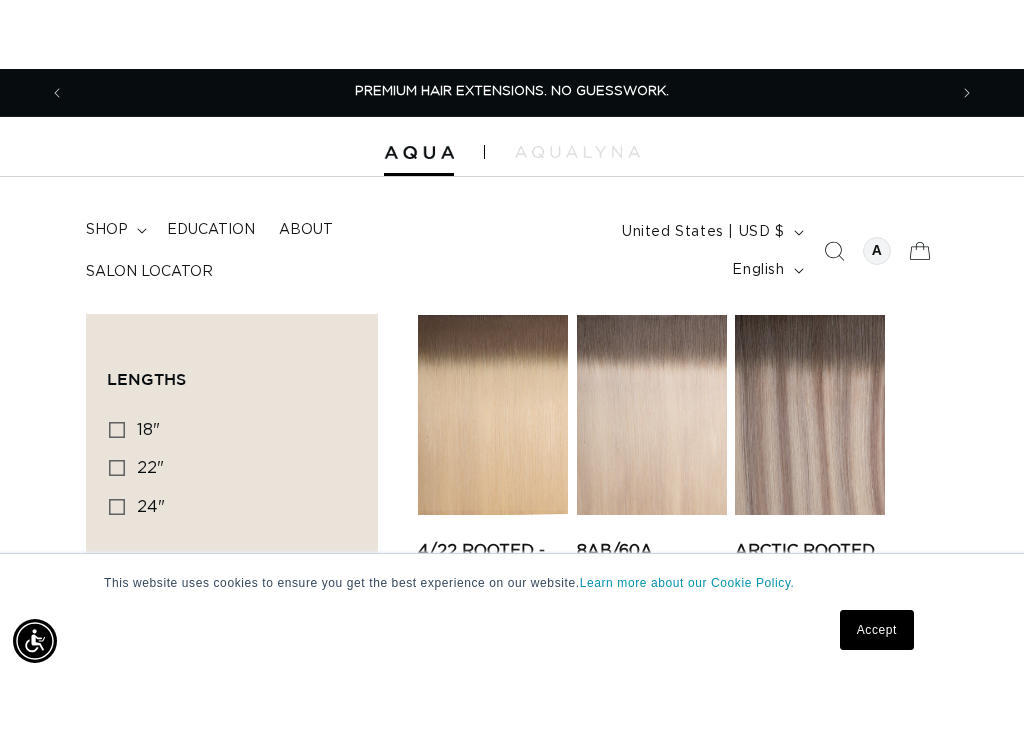scroll, scrollTop: 32, scrollLeft: 0, axis: vertical 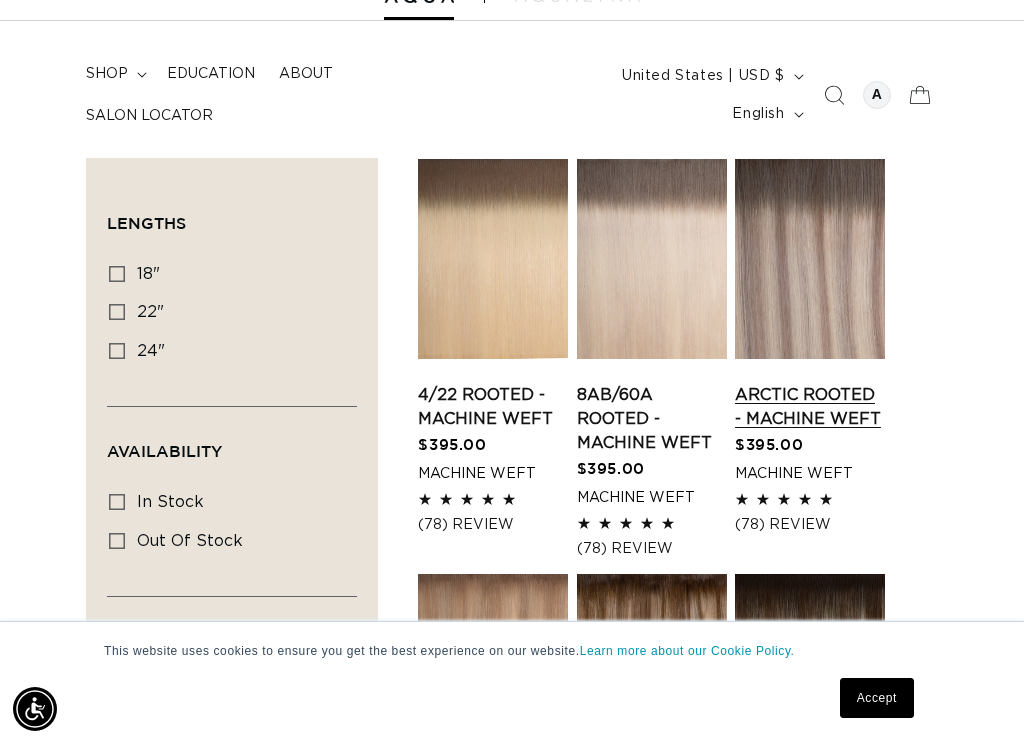 click on "Arctic Rooted  - Machine Weft" at bounding box center (810, 407) 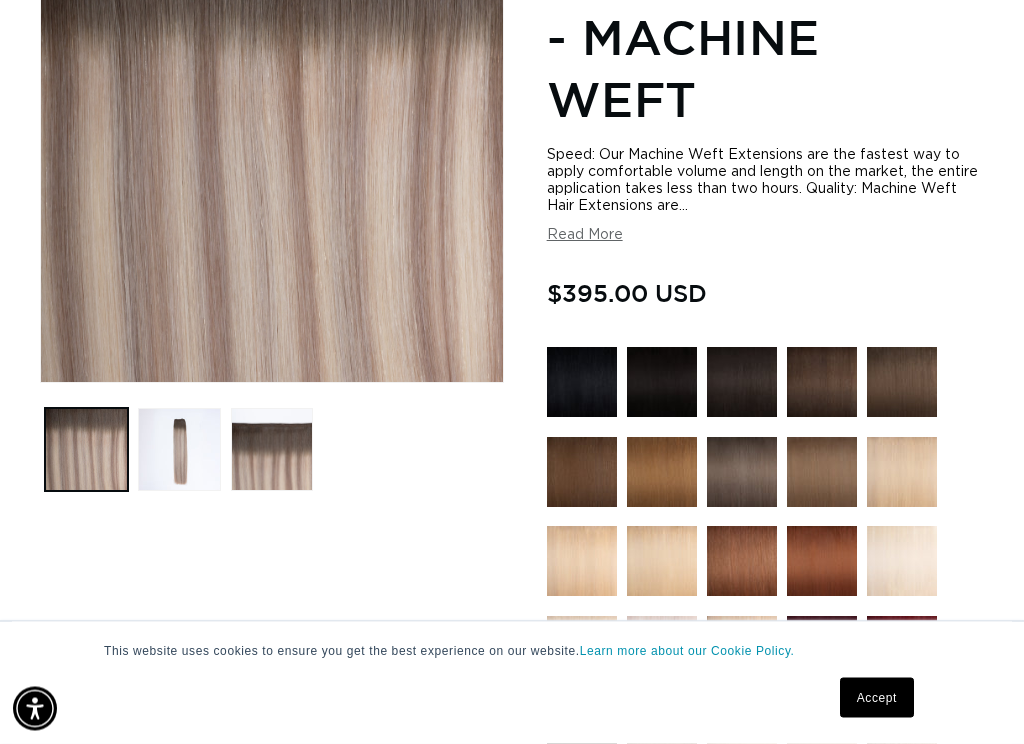 scroll, scrollTop: 397, scrollLeft: 0, axis: vertical 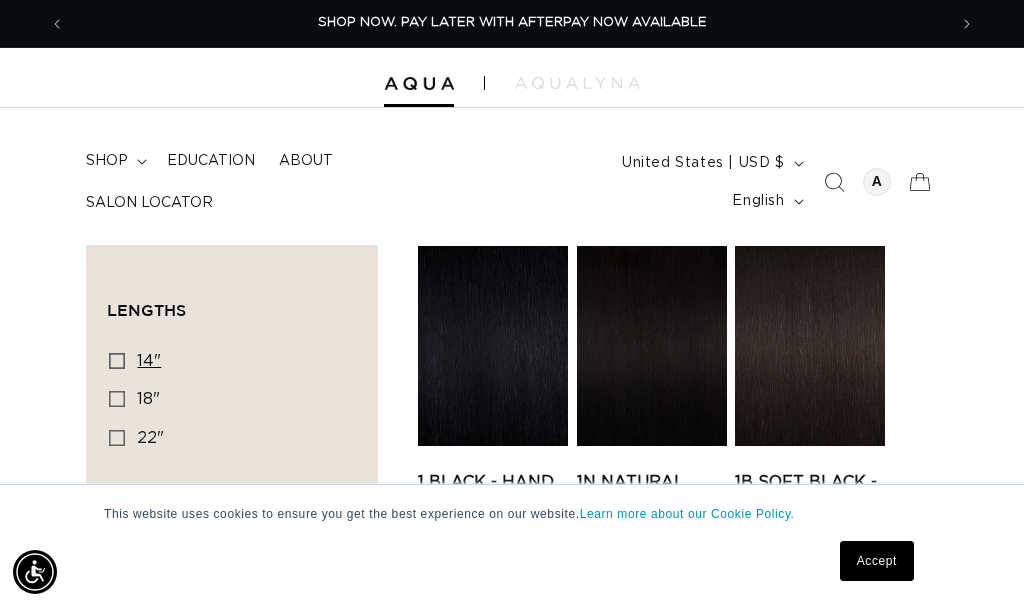 click 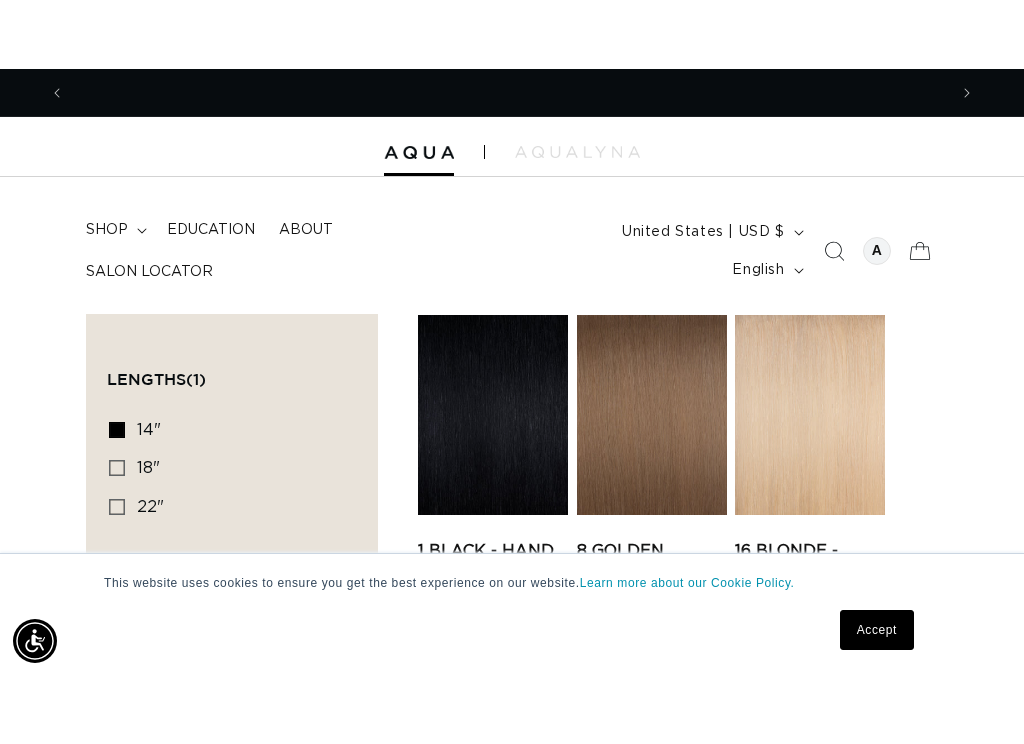 scroll, scrollTop: 68, scrollLeft: 0, axis: vertical 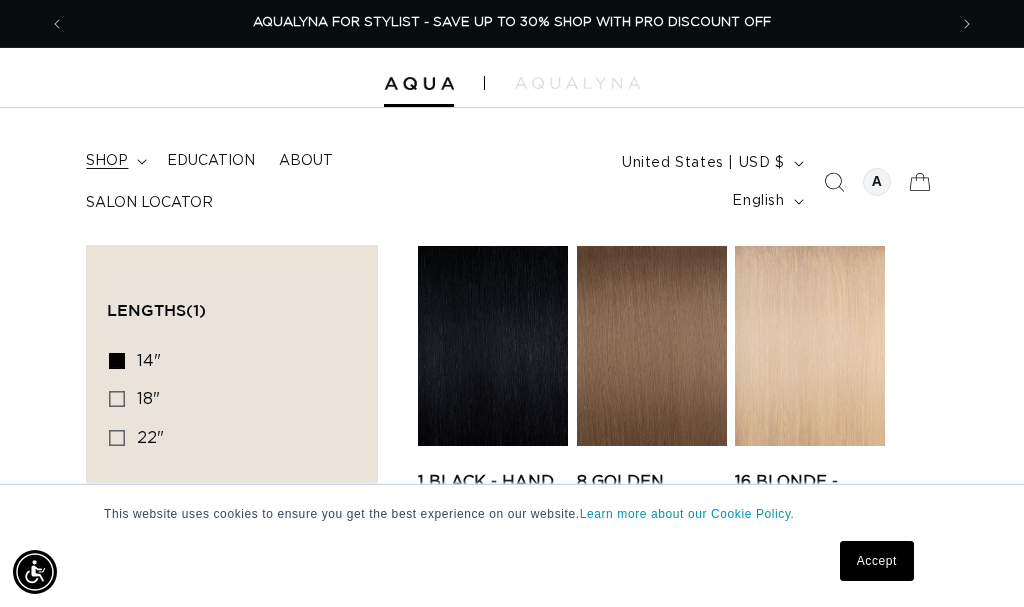 click on "shop" at bounding box center (107, 161) 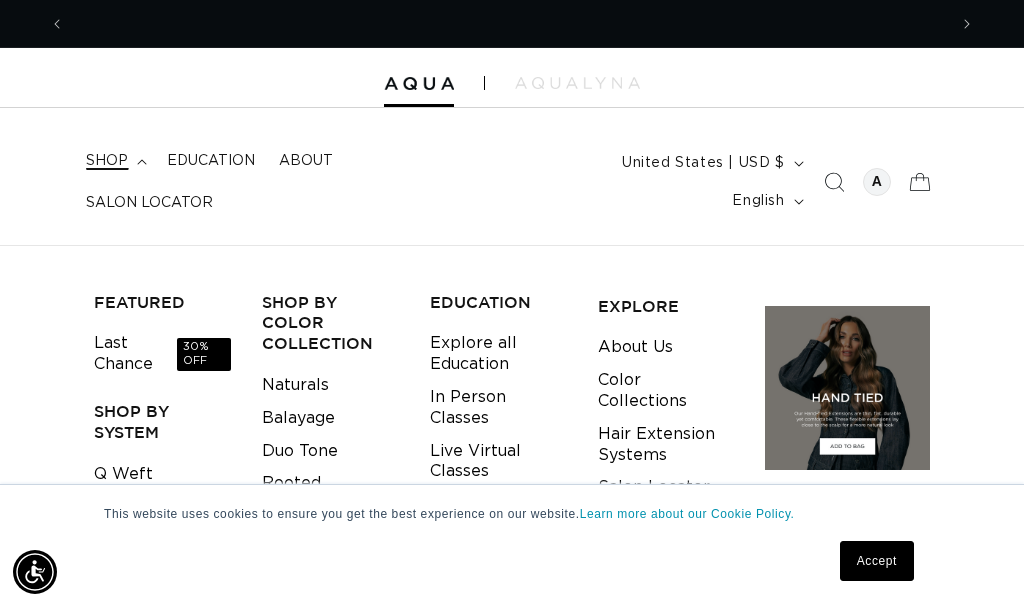 scroll, scrollTop: 0, scrollLeft: 0, axis: both 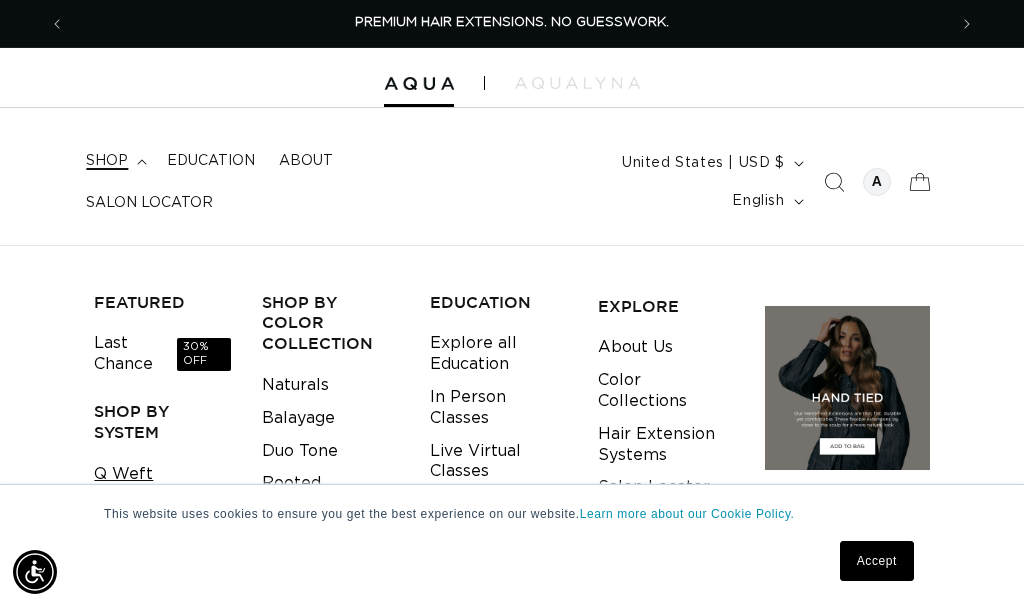 click on "Q Weft" at bounding box center [123, 474] 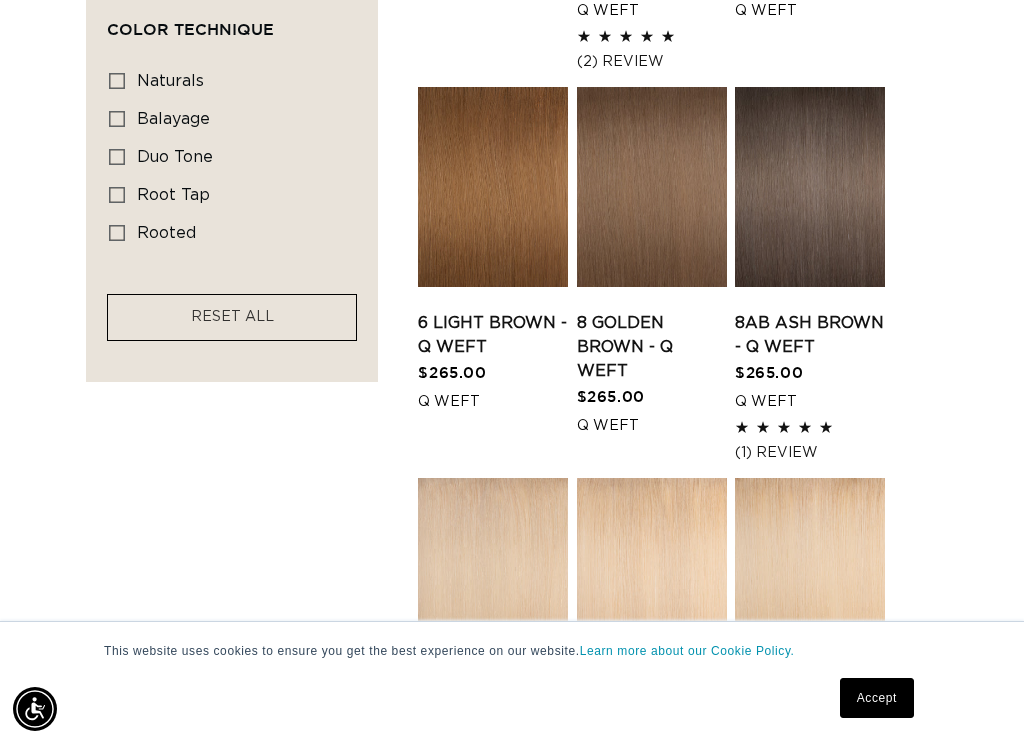 scroll, scrollTop: 980, scrollLeft: 0, axis: vertical 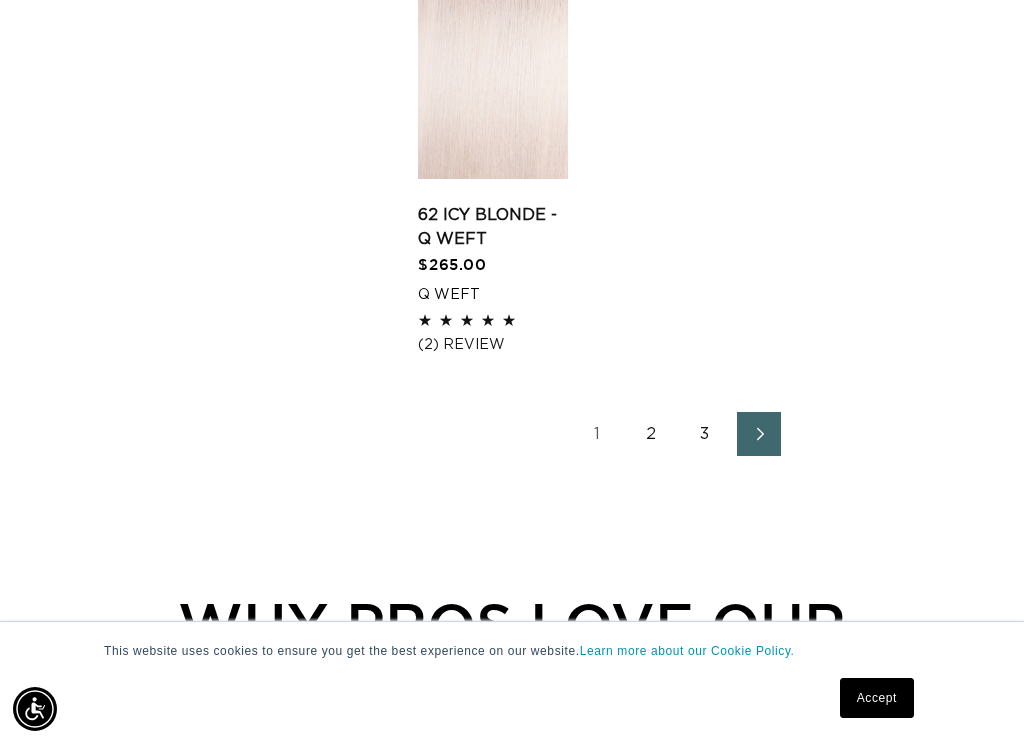 click 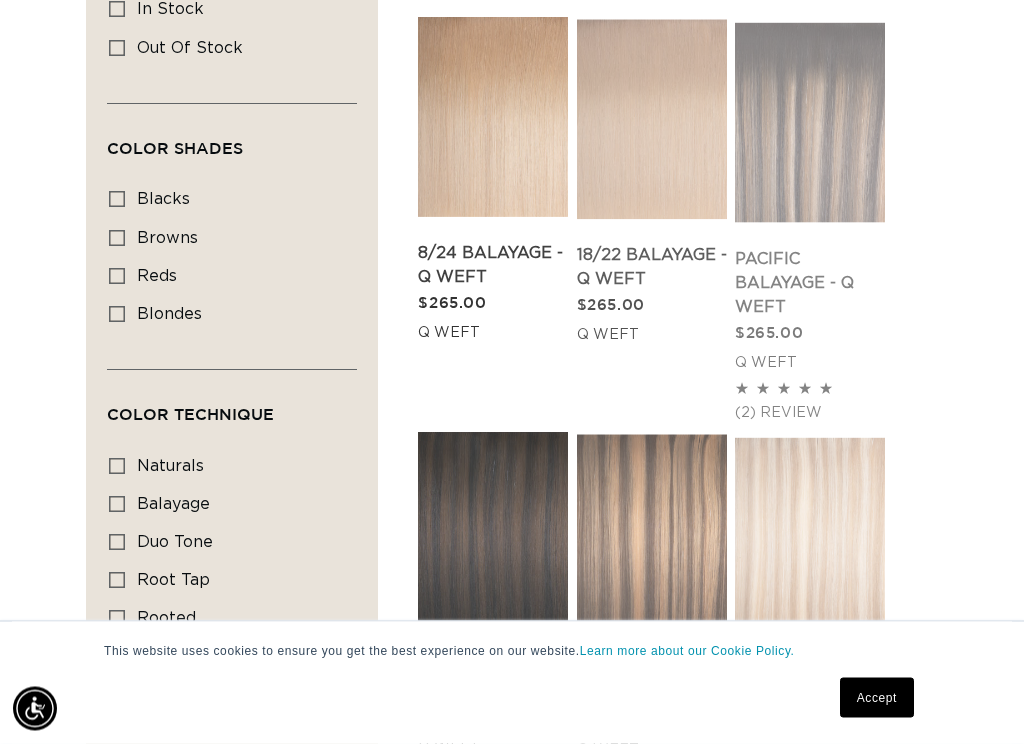 scroll, scrollTop: 591, scrollLeft: 0, axis: vertical 